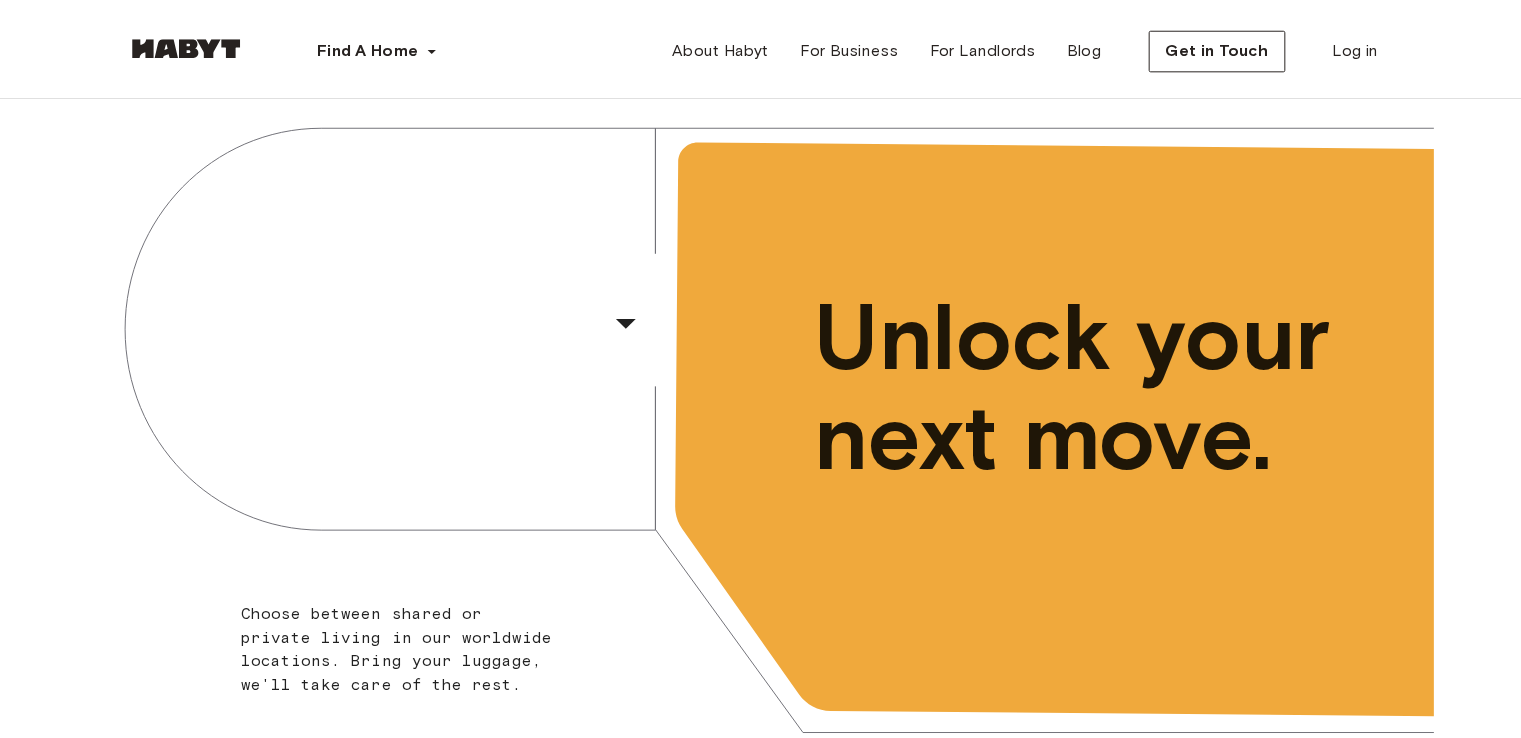 scroll, scrollTop: 0, scrollLeft: 0, axis: both 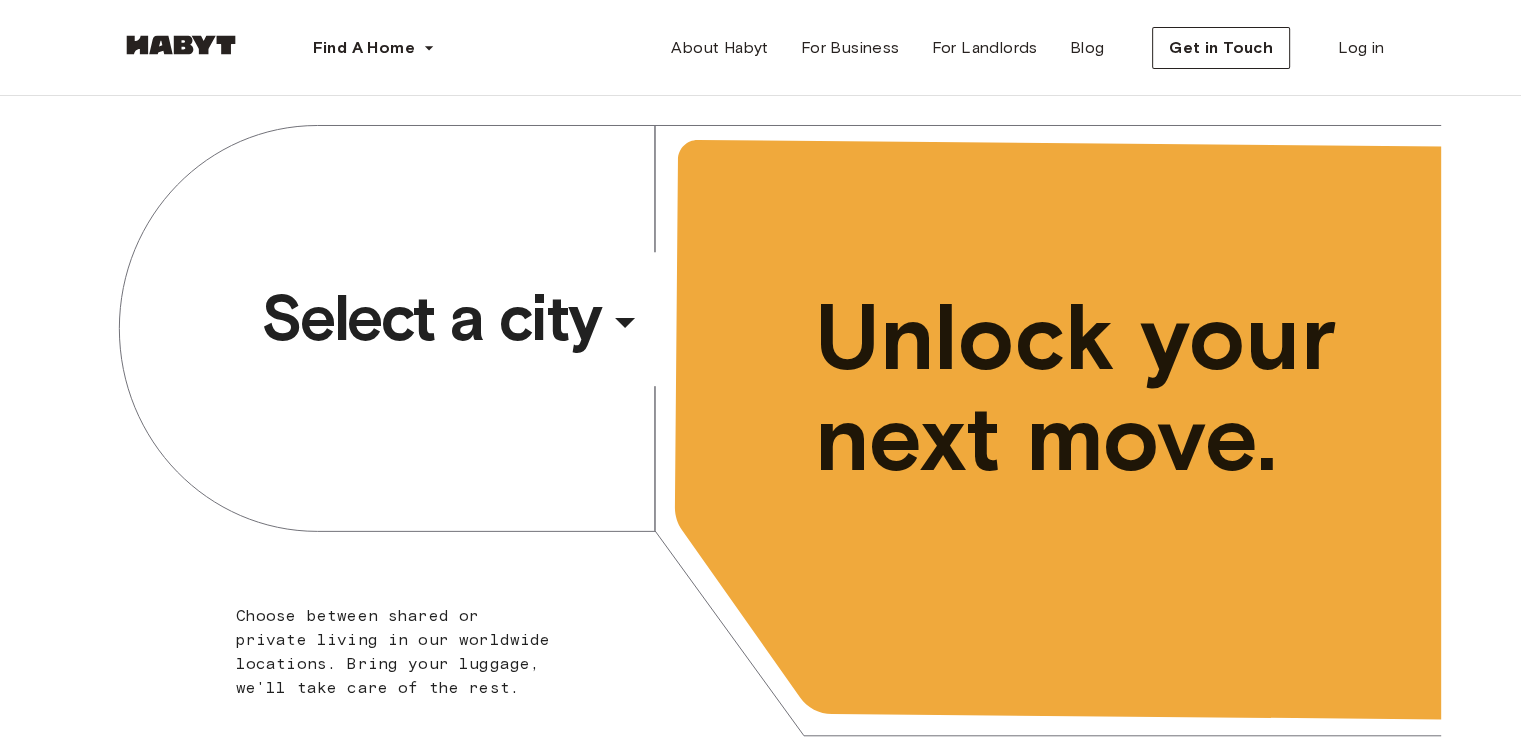click on "Select a city" at bounding box center [431, 318] 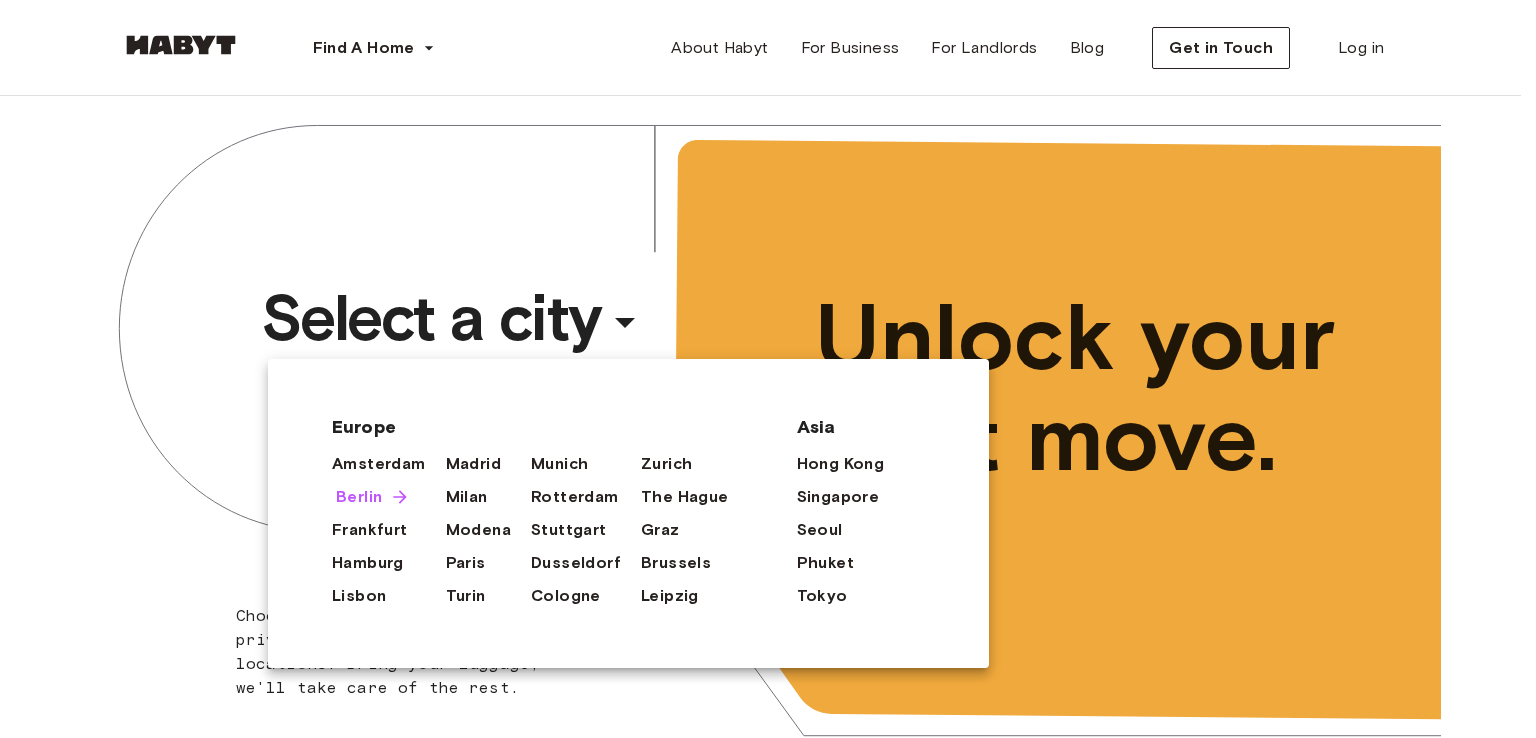 click on "Berlin" at bounding box center (359, 497) 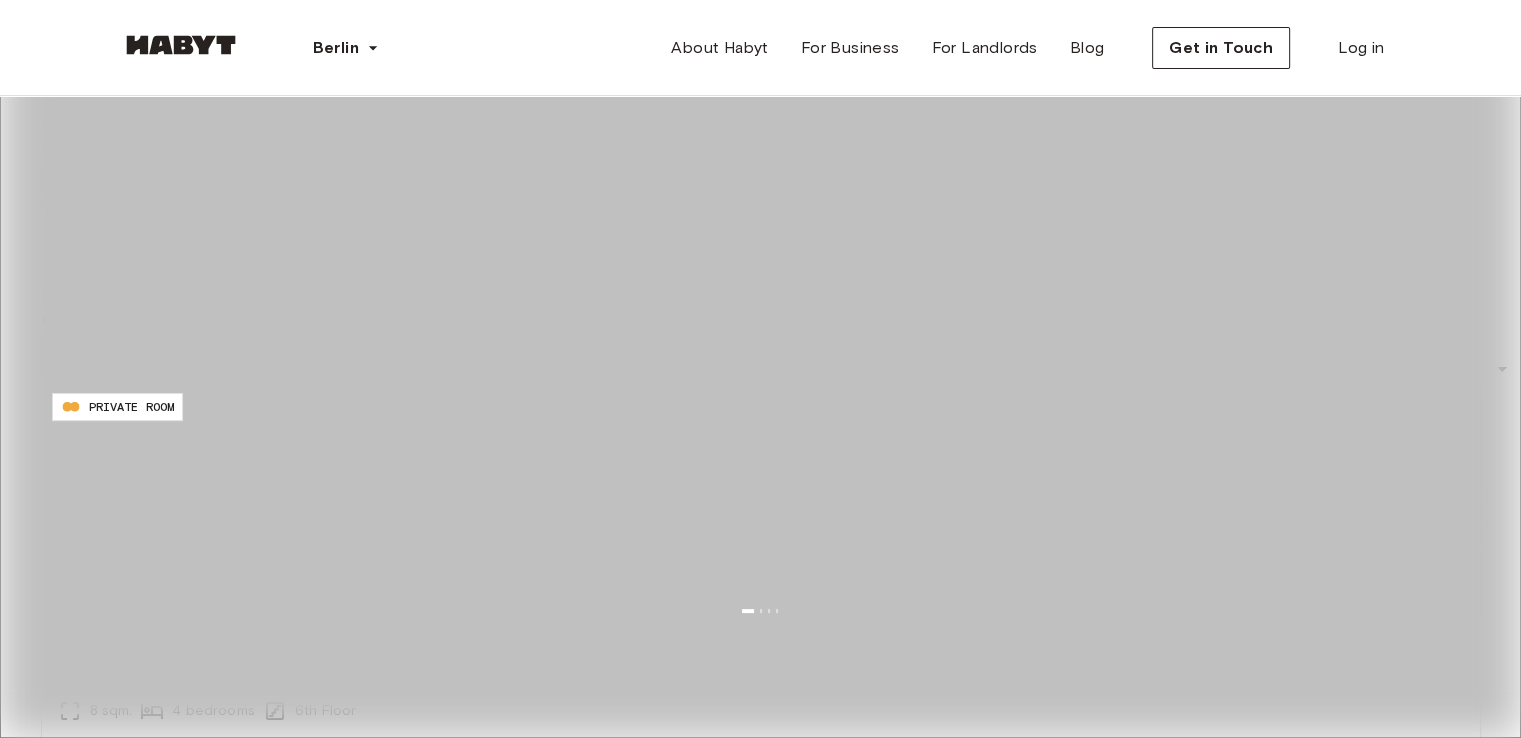 click on "**********" at bounding box center [112, 210] 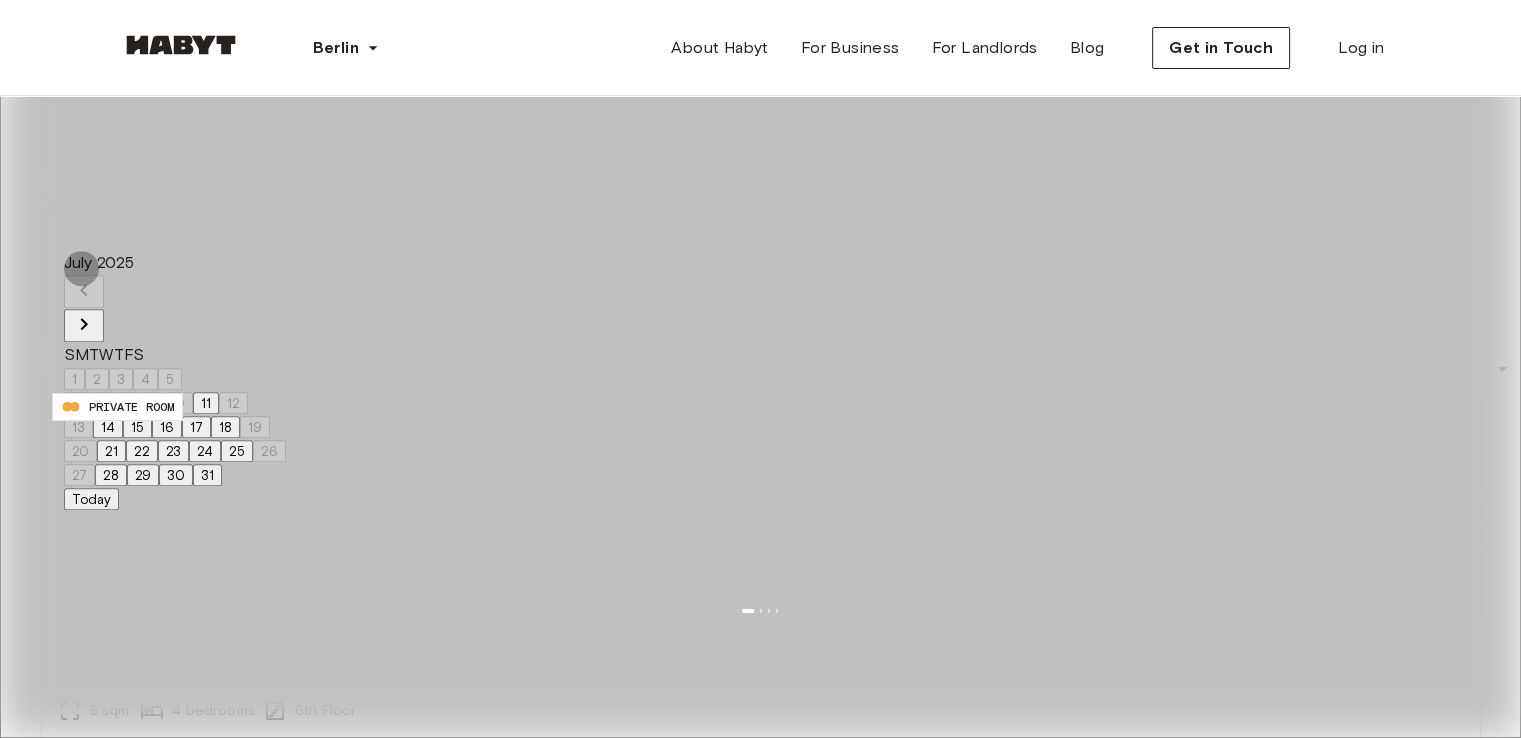 click 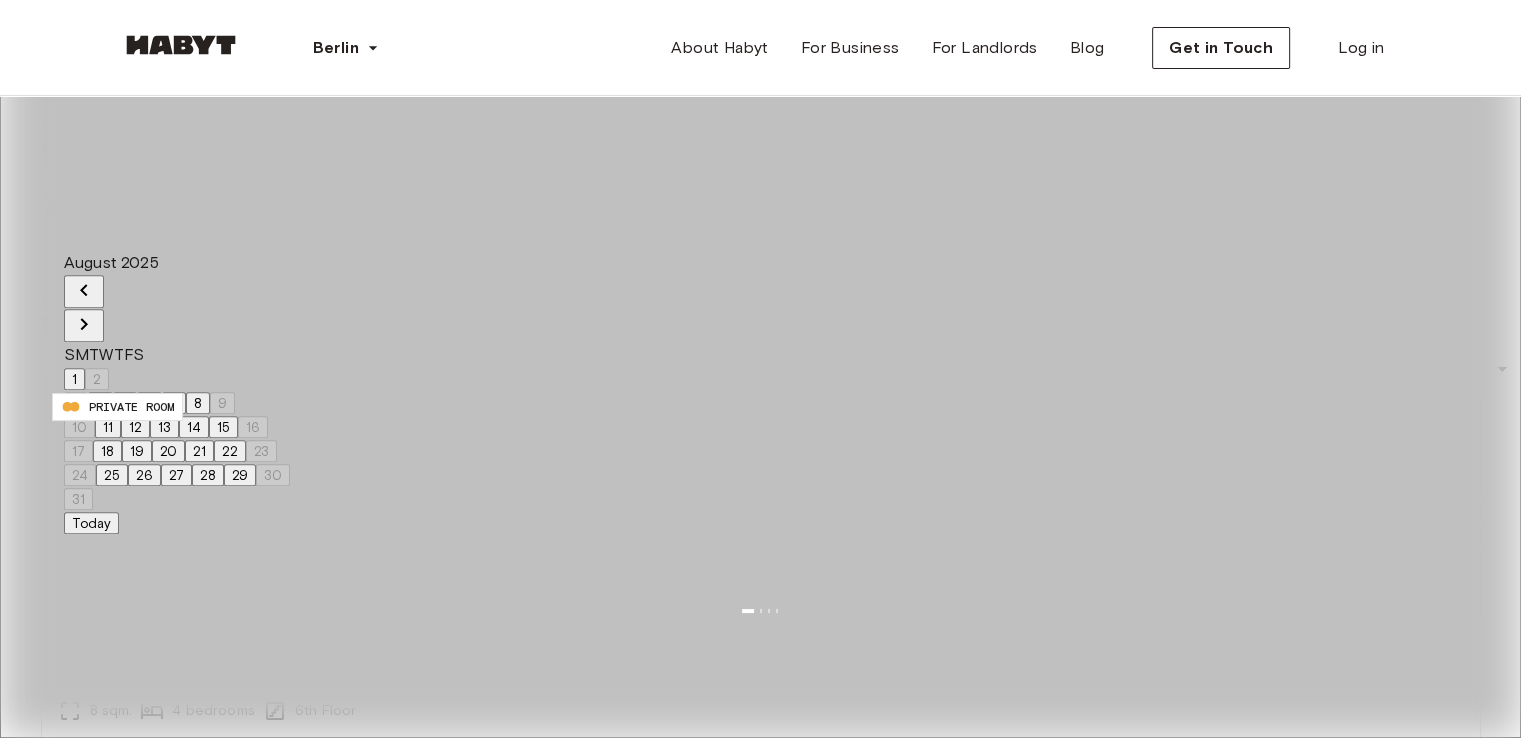 click 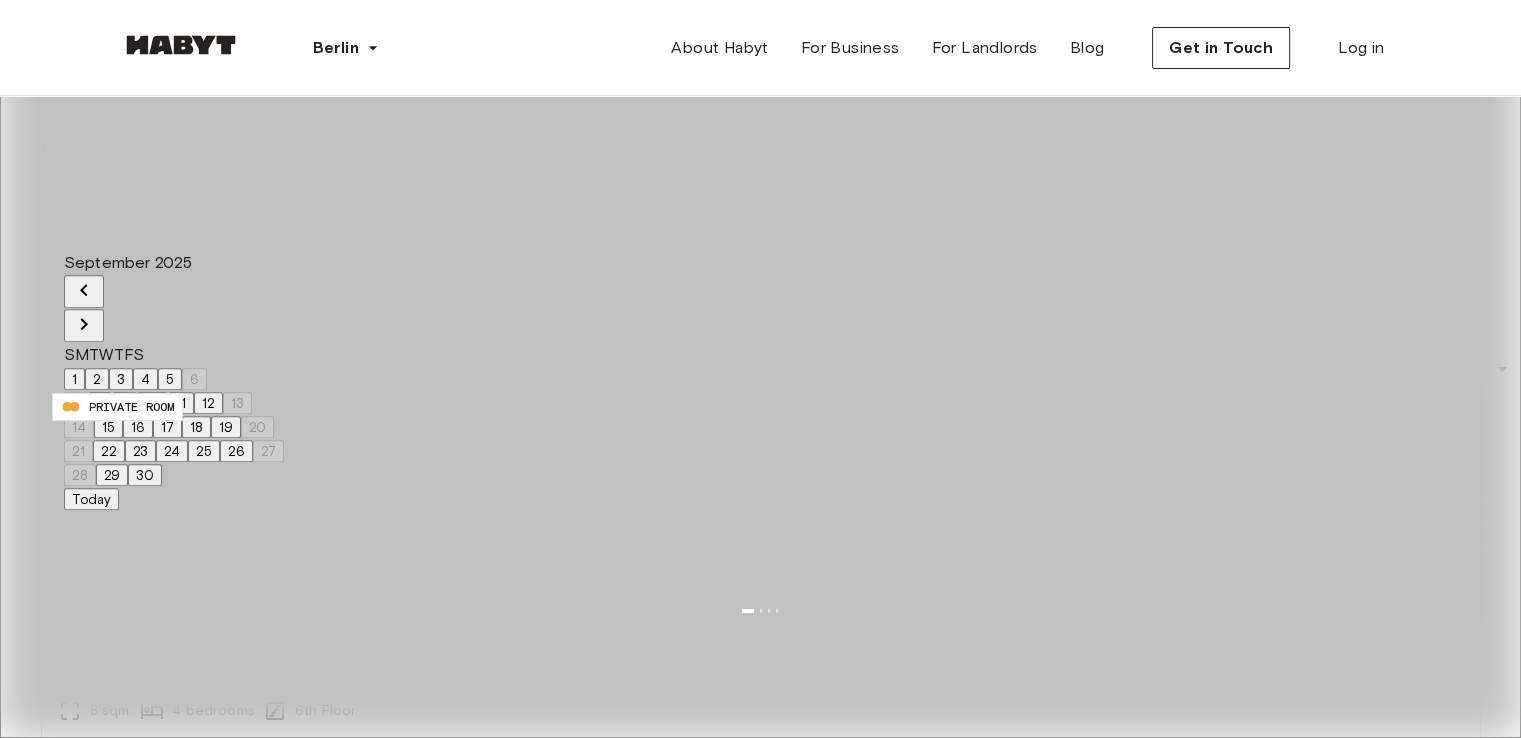 click 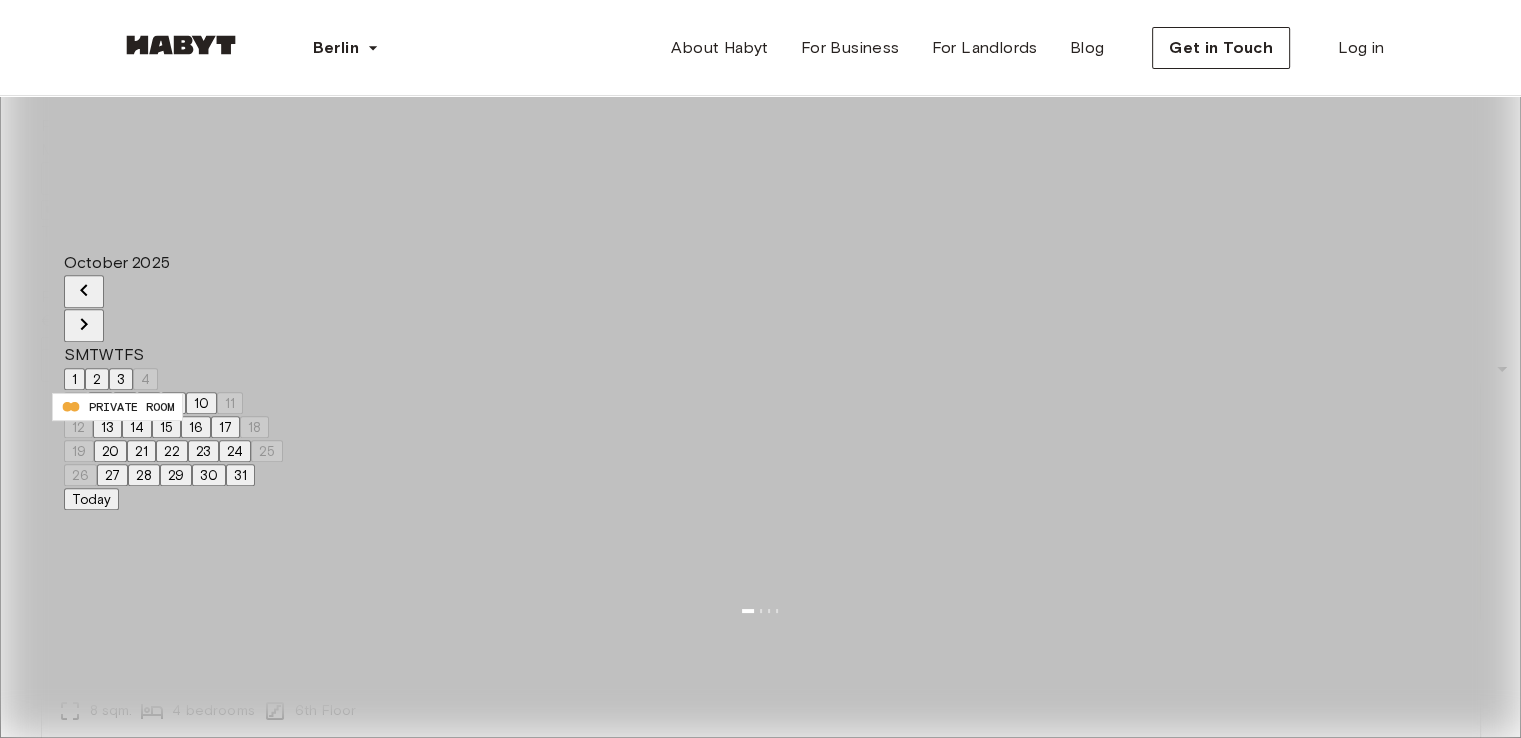 click on "6" at bounding box center (100, 403) 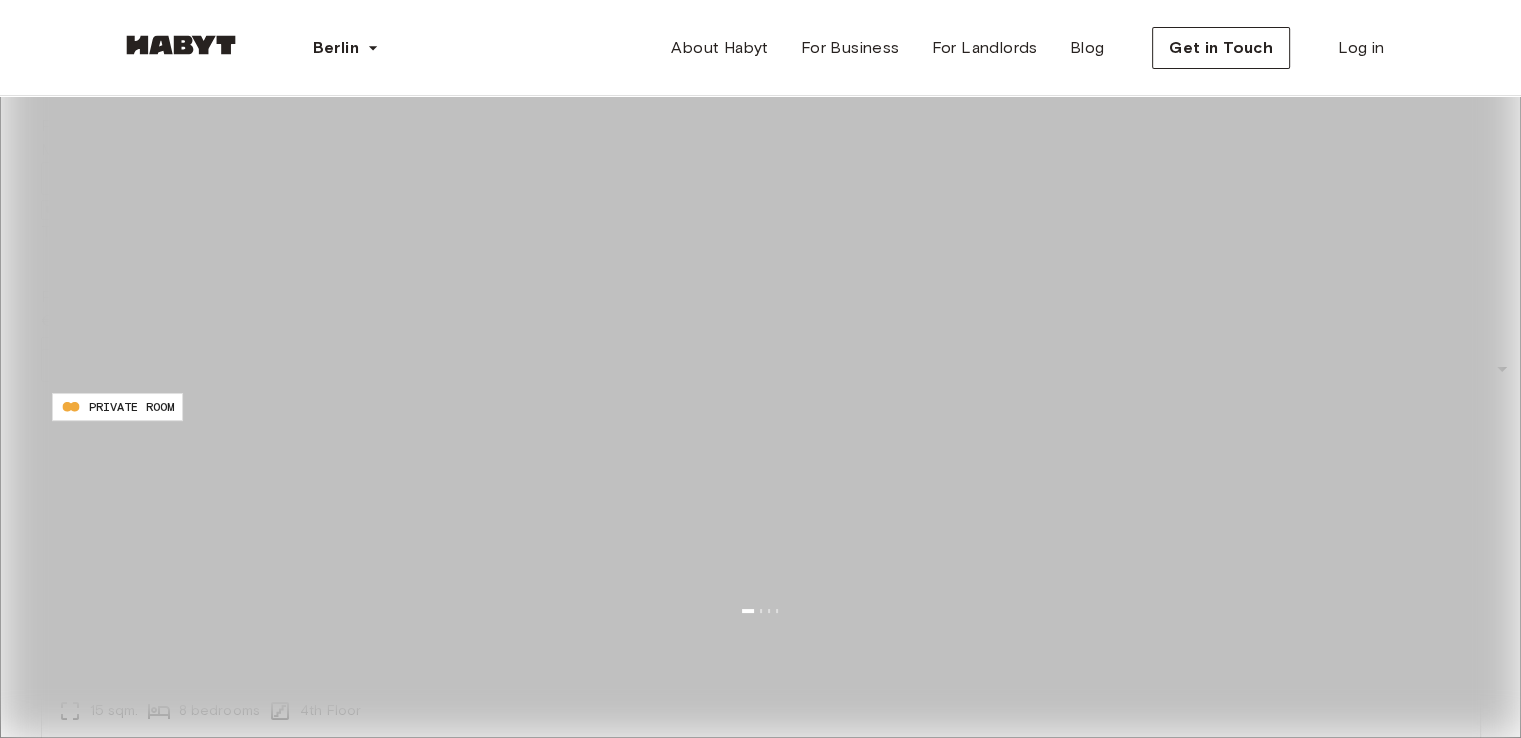 type on "**********" 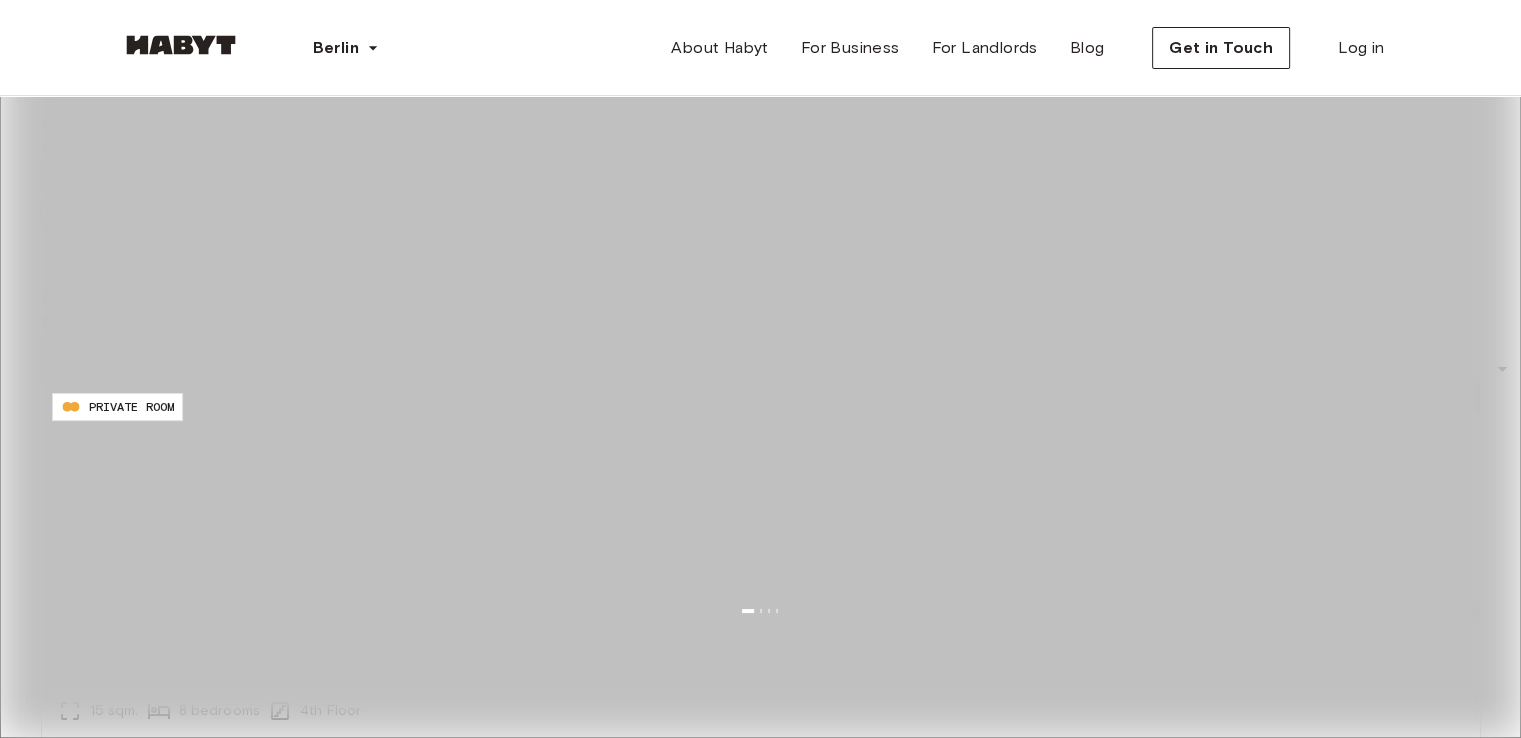 click on "Berlin Europe Amsterdam Berlin Frankfurt Hamburg Lisbon Madrid Milan Modena Paris Turin Munich Rotterdam Stuttgart Dusseldorf Cologne Zurich The Hague Graz Brussels Leipzig Asia Hong Kong Singapore Seoul Phuket Tokyo About Habyt For Business For Landlords Blog Get in Touch Log in Private rooms and apartments for rent in Berlin Move-In ​ [PHONE] Move-In Type of Stay All types of stay Type of Stay Price ​ € Price Filters DE-01-012-001-04H PRIVATE ROOM Private room Eldenaer Str. [NUMBER] [NUMBER] sqm. [NUMBER] bedrooms [NUMBER] Floor From  Oct [NUMBER] €870 €785 monthly DE-01-08-011-02Q PRIVATE ROOM Private room Klara-Franke-Straße [NUMBER] [NUMBER] sqm. [NUMBER] bedrooms [NUMBER] Floor From  Oct [NUMBER] €780 €700 monthly DE-01-09-016-02Q PRIVATE ROOM Private room Klara-Franke-Straße [NUMBER]-[NUMBER] [NUMBER] sqm. [NUMBER] bedrooms [NUMBER] Floor From  Oct [NUMBER] €760 €685 monthly DE-01-09-043-03Q PRIVATE ROOM Private room Klara-Franke-Straße [NUMBER]-[NUMBER] [NUMBER] sqm. [NUMBER] bedrooms Ground Floor From  Oct [NUMBER] €750 €675 monthly DE-01-201-05M PRIVATE ROOM Private room Libauer Straße [NUMBER]" at bounding box center (760, 6565) 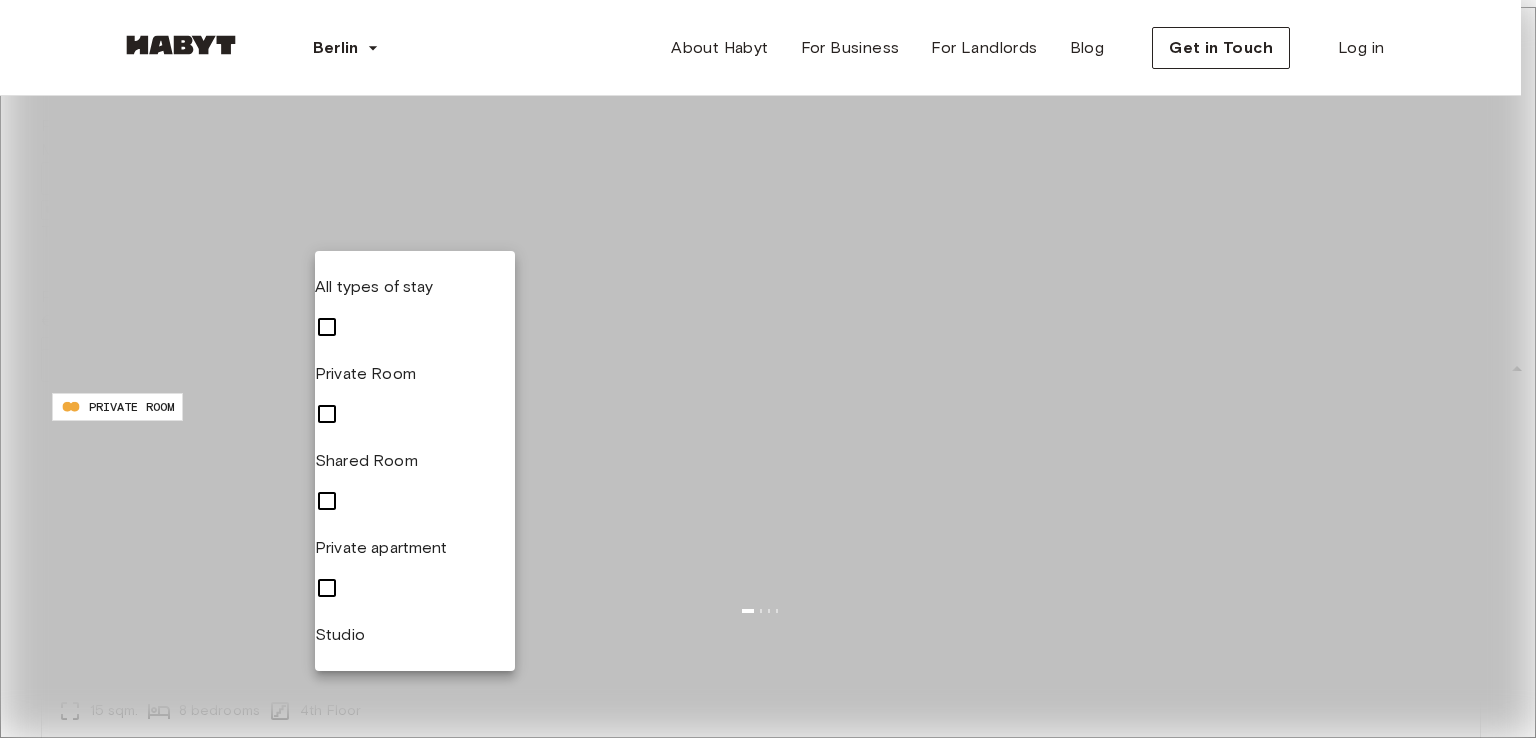 click at bounding box center [327, 327] 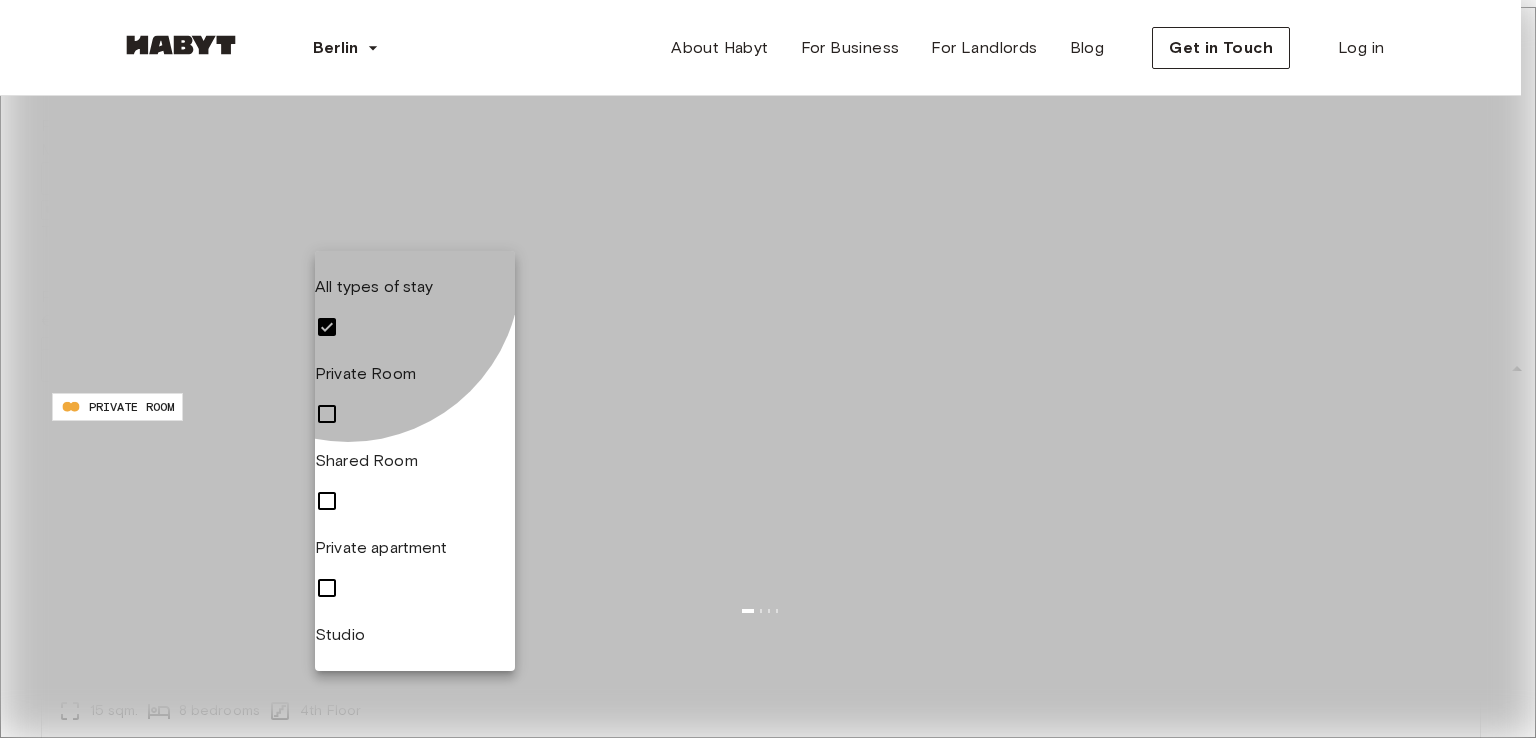 click at bounding box center [327, 588] 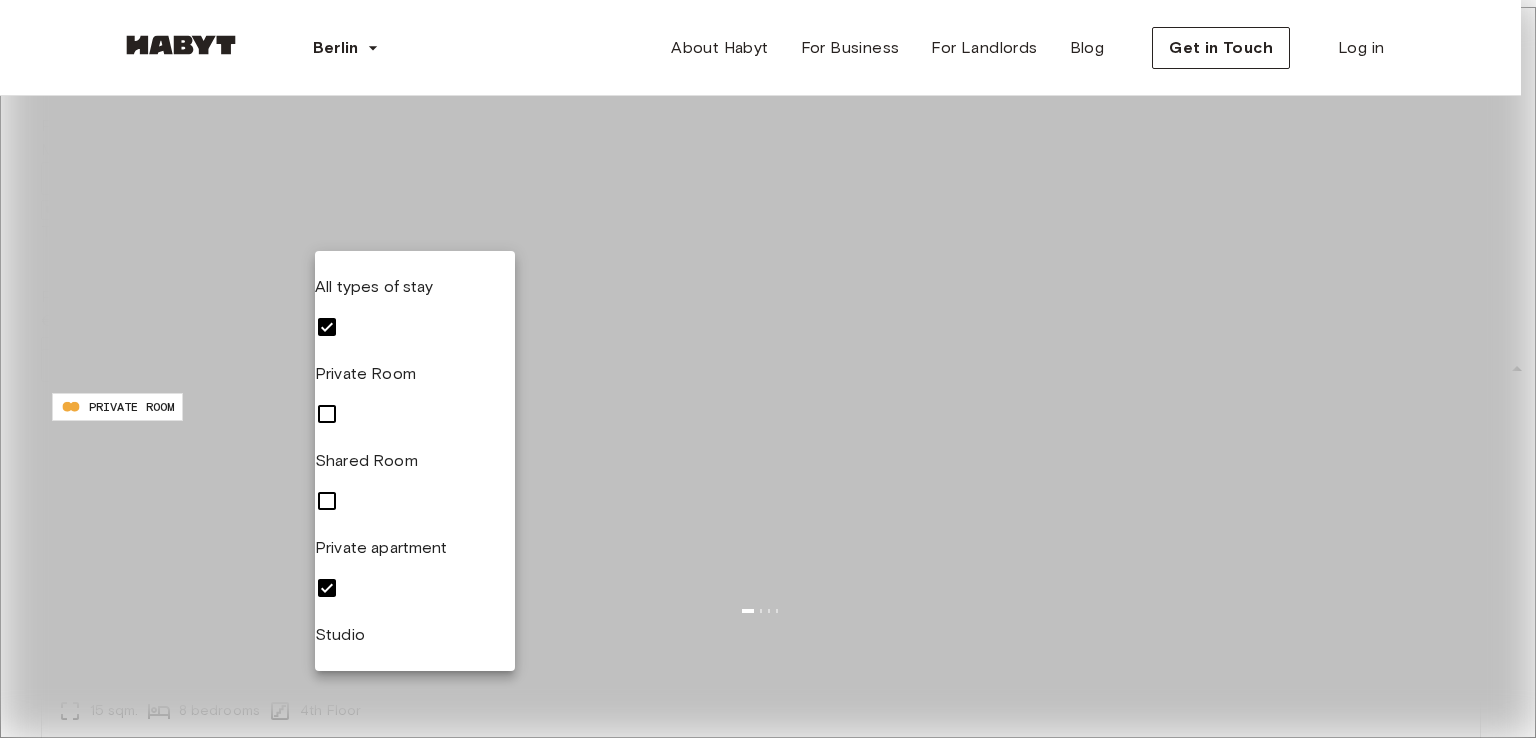 click at bounding box center (327, 501) 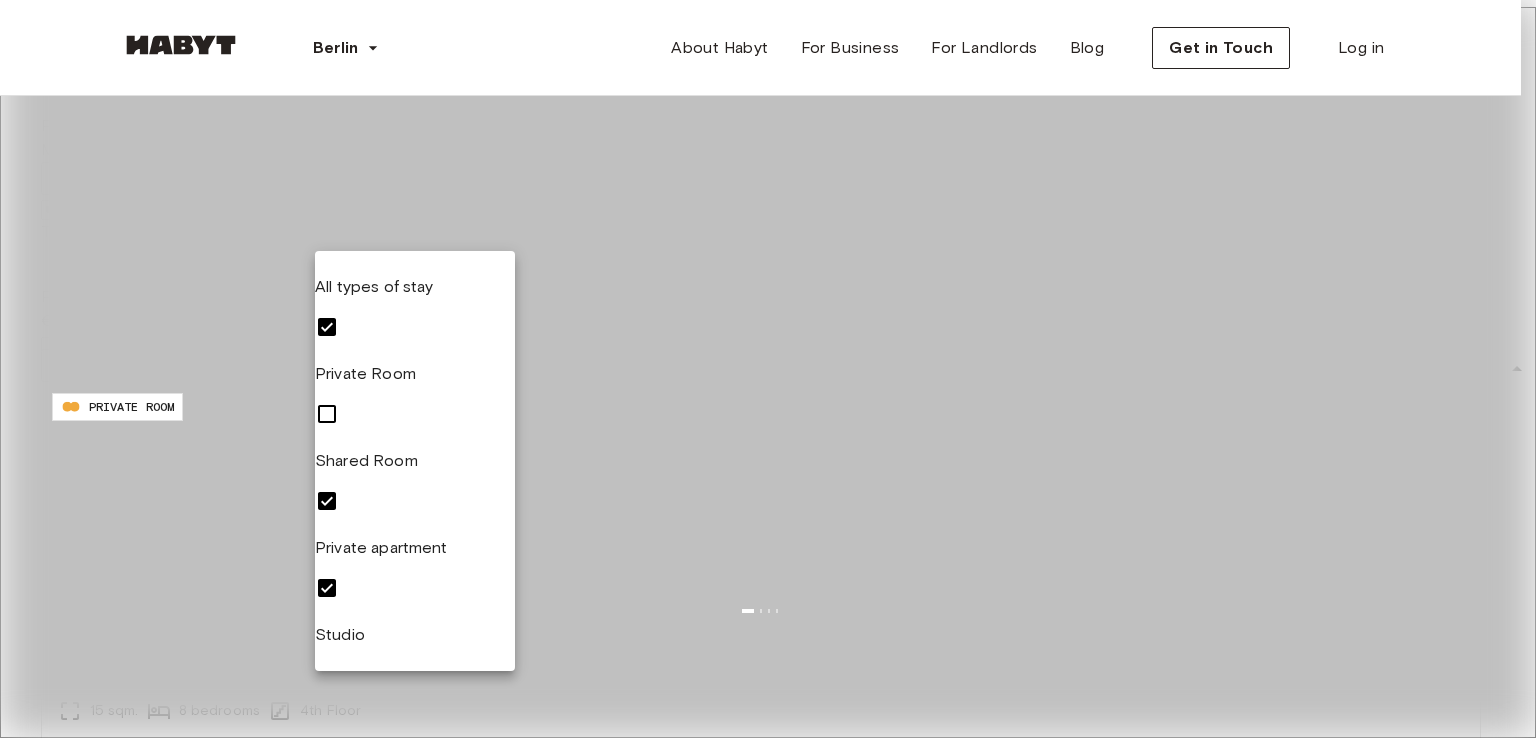 click at bounding box center [768, 369] 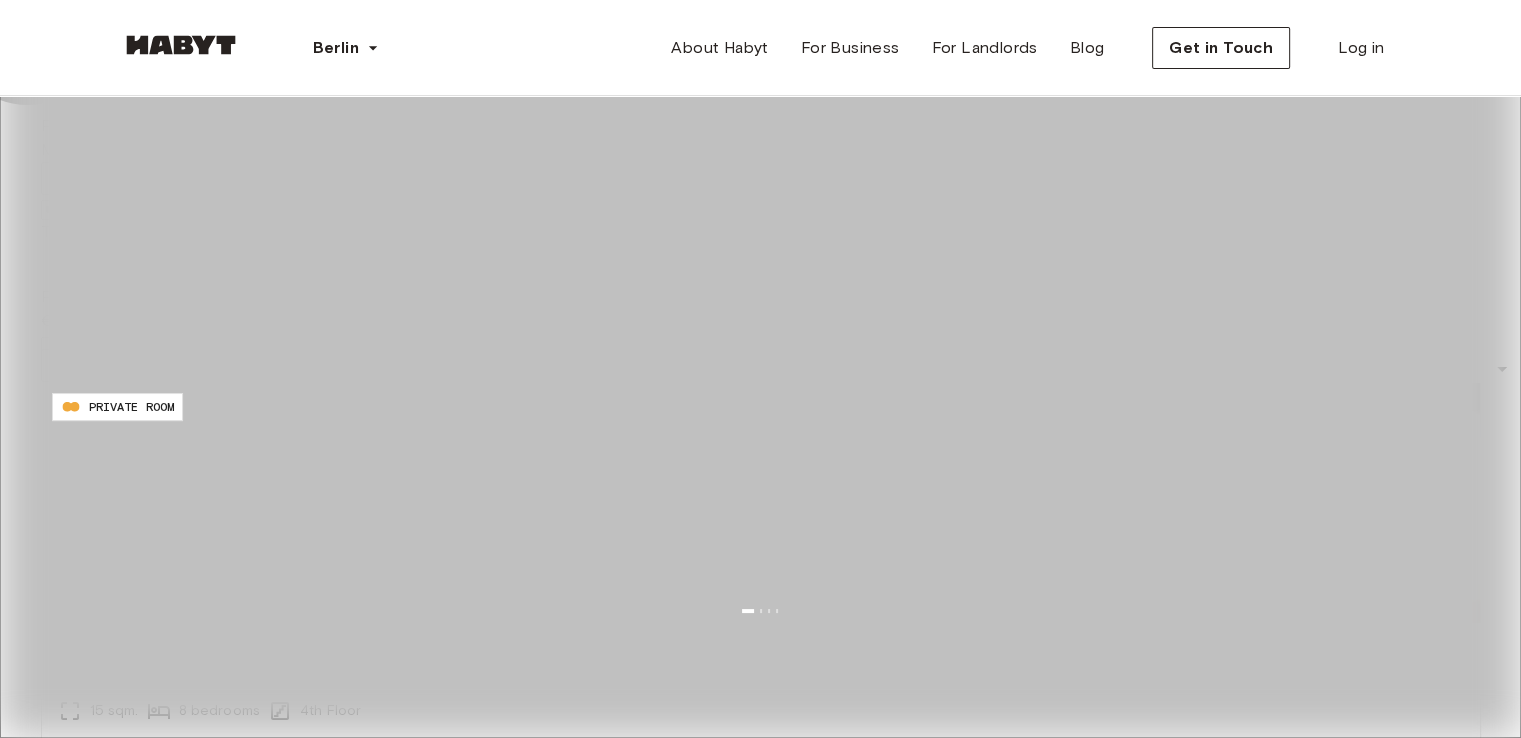 click on "Filters" at bounding box center (74, 366) 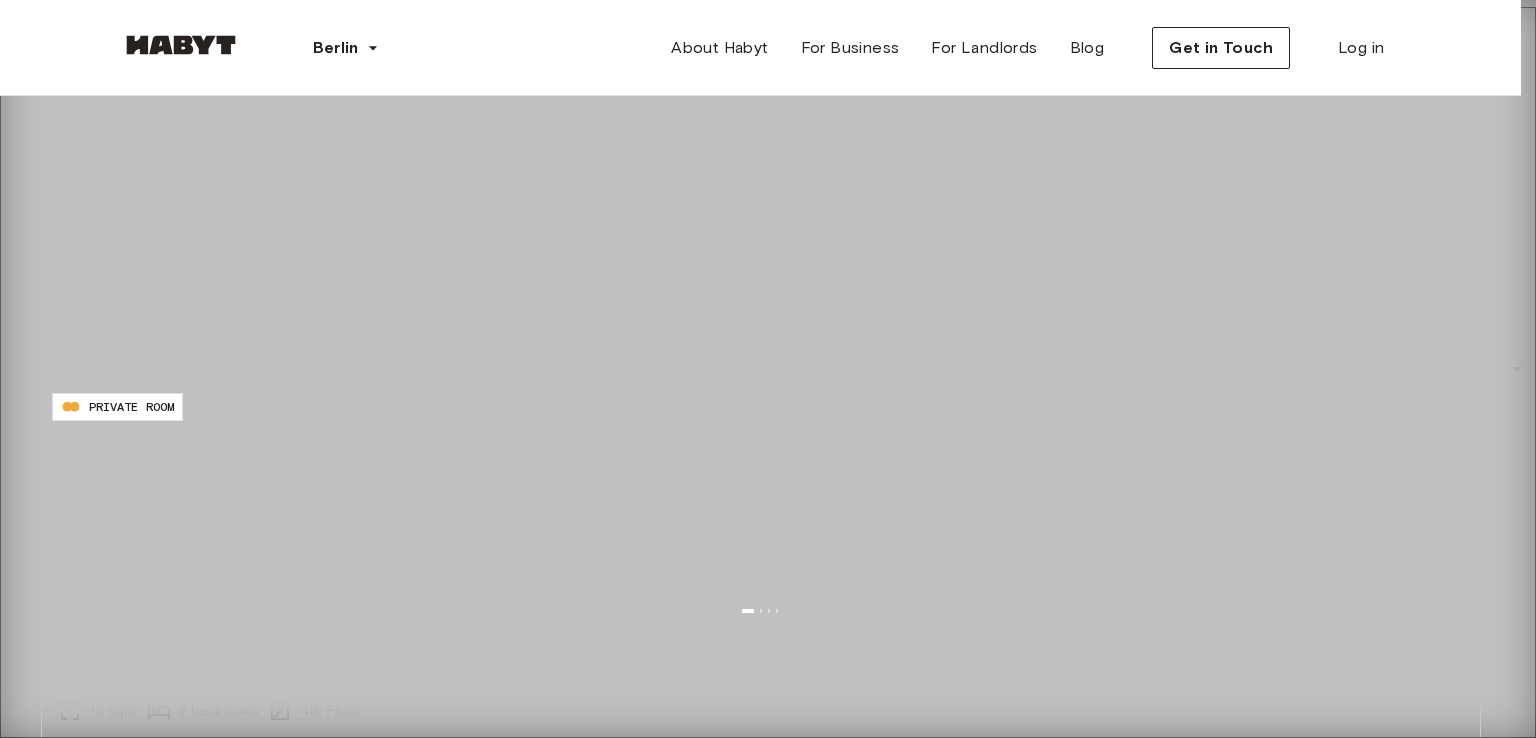 type on "****" 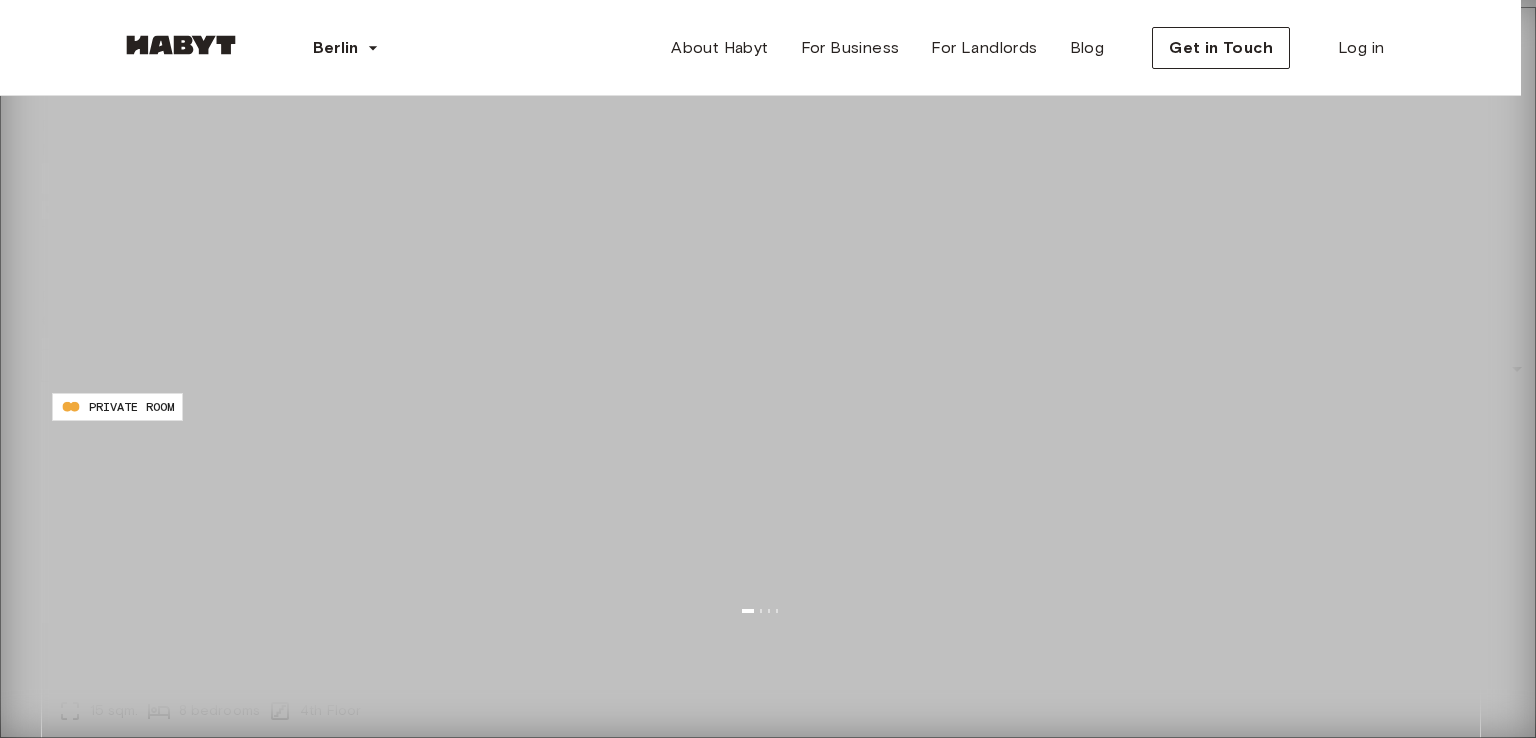 type on "**" 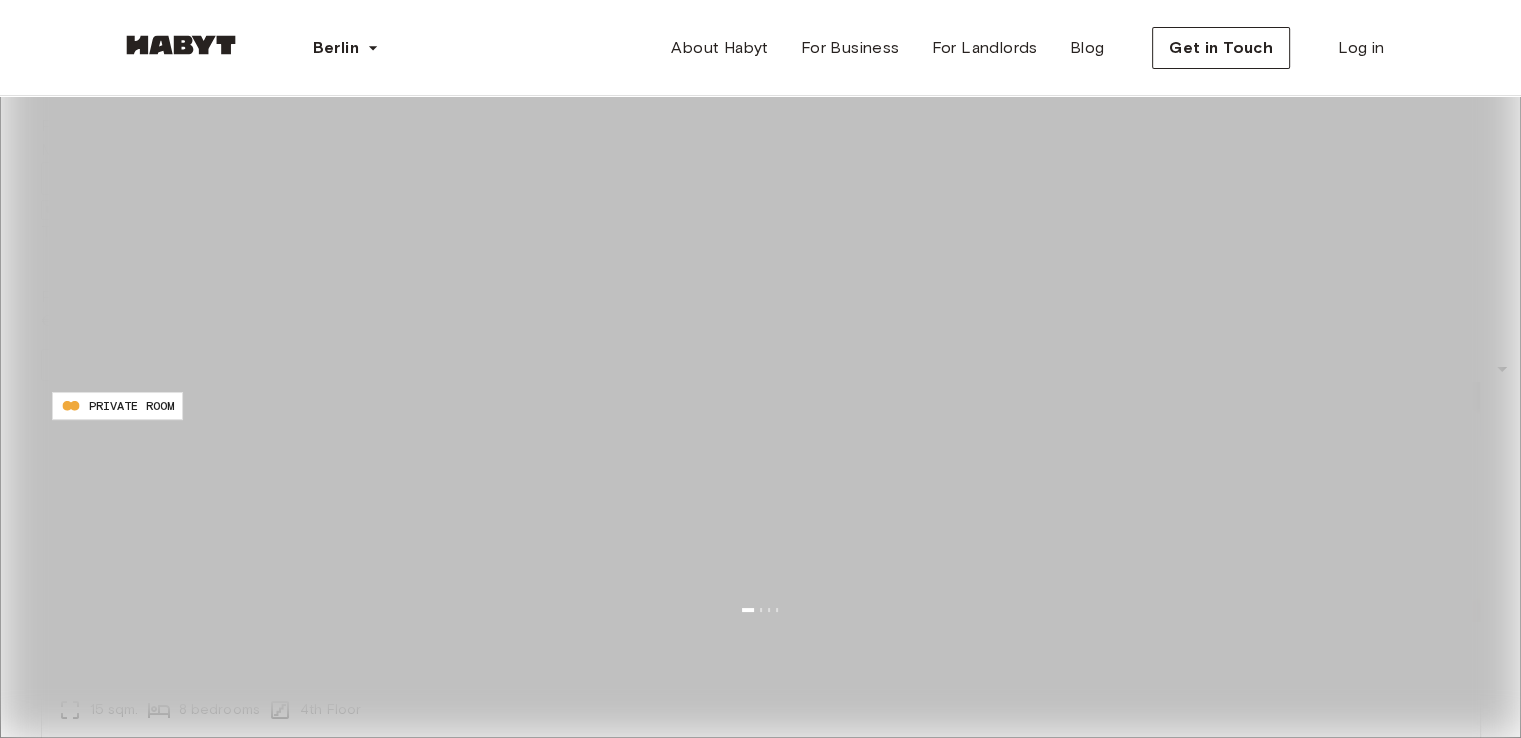 click 